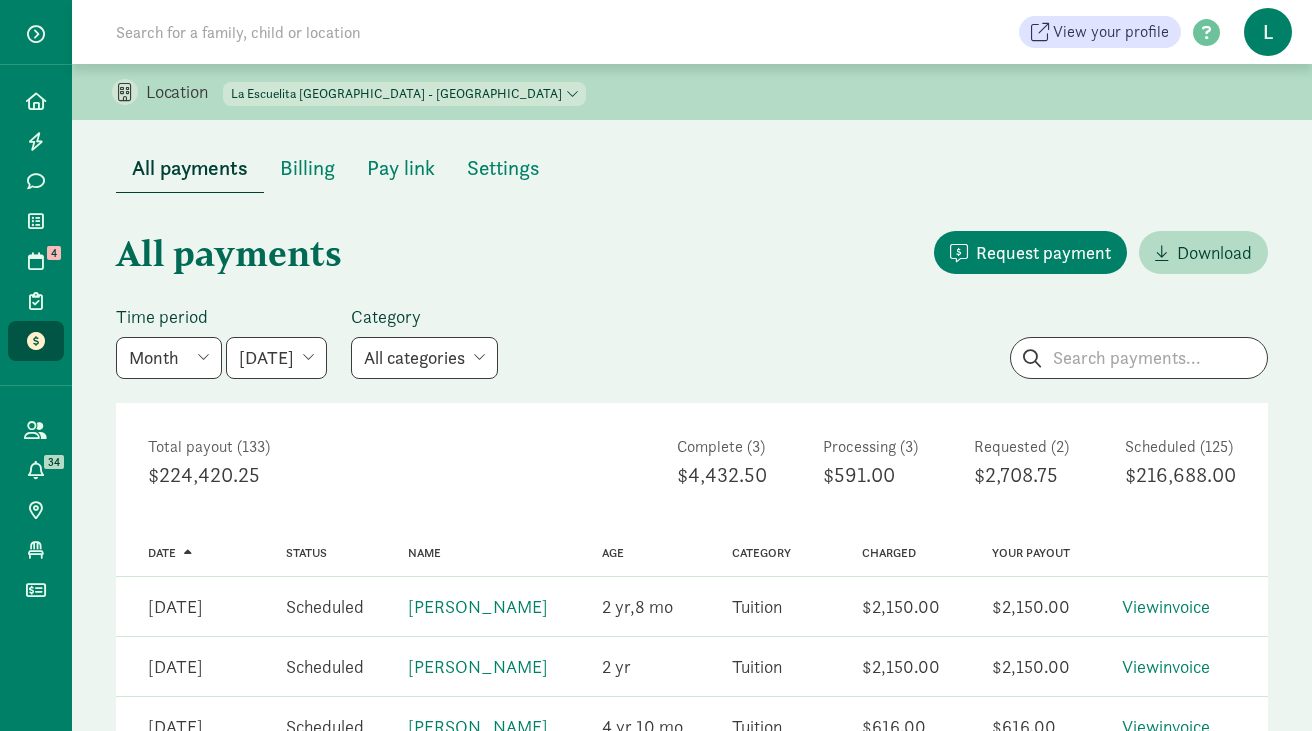 scroll, scrollTop: 0, scrollLeft: 0, axis: both 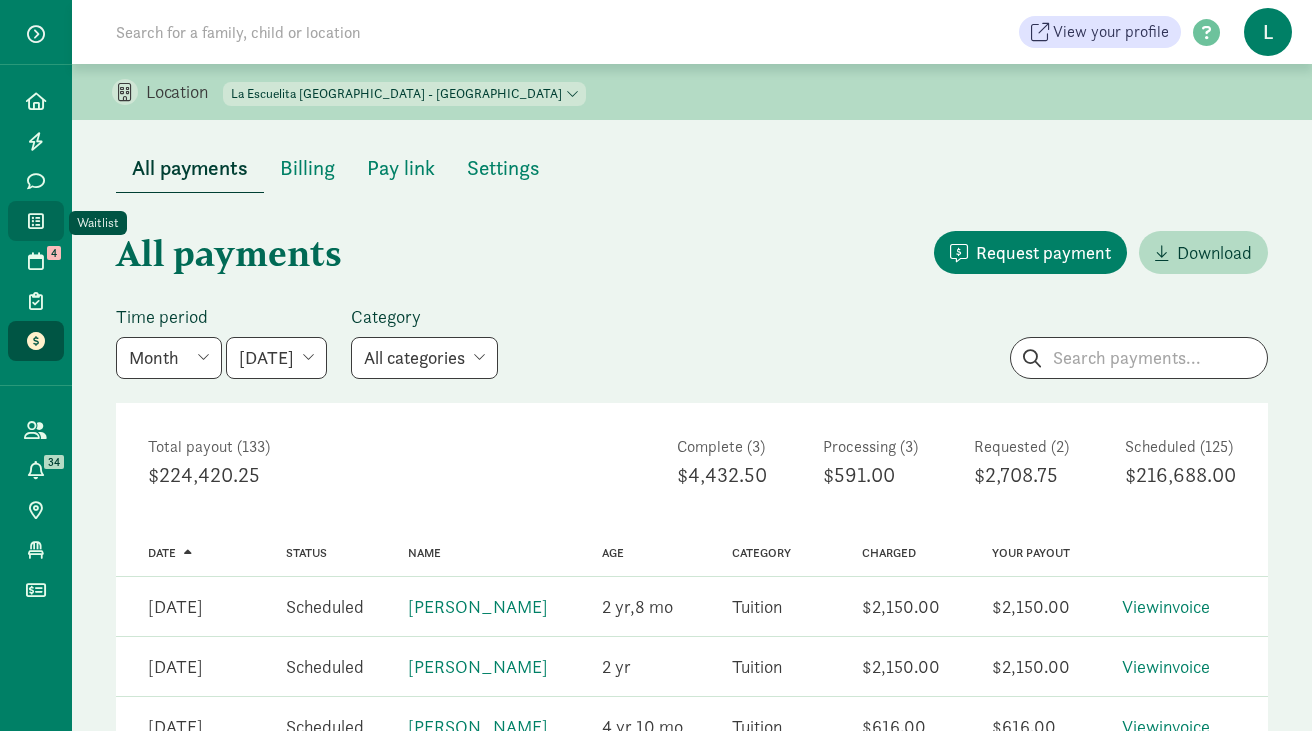 click at bounding box center [36, 221] 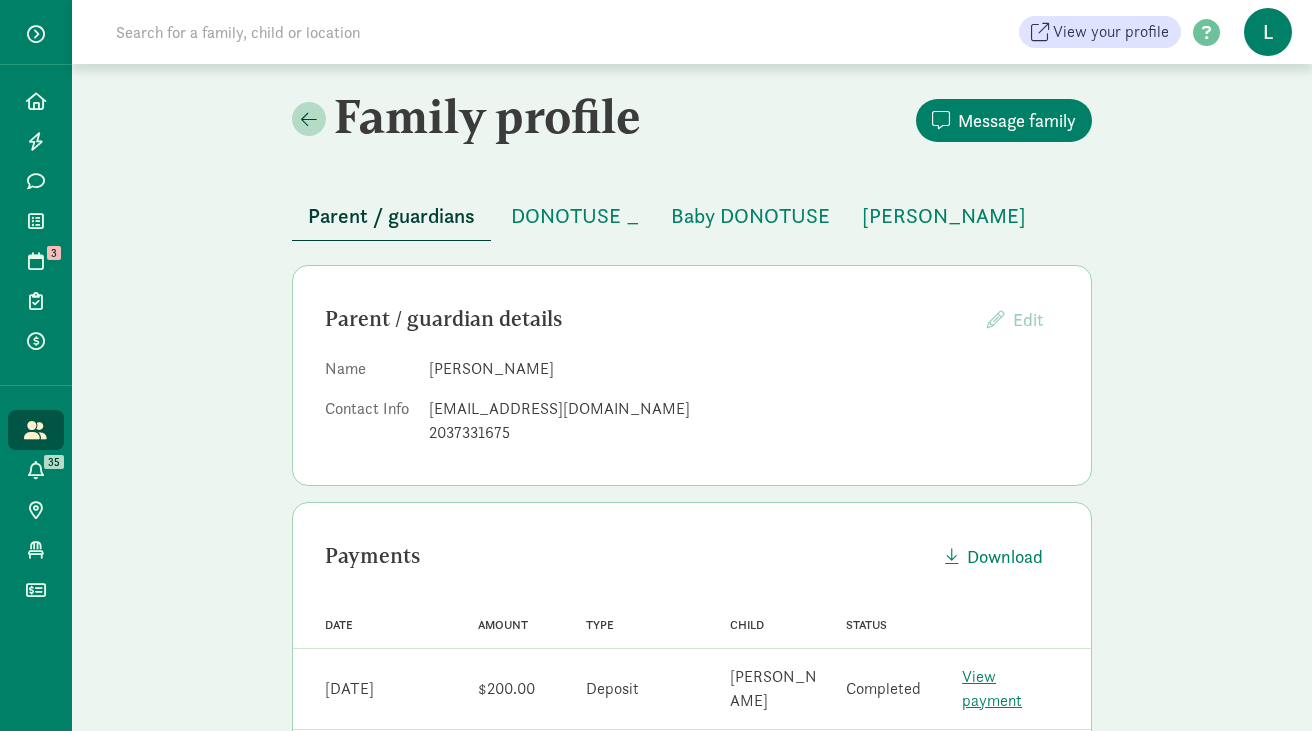 scroll, scrollTop: 0, scrollLeft: 0, axis: both 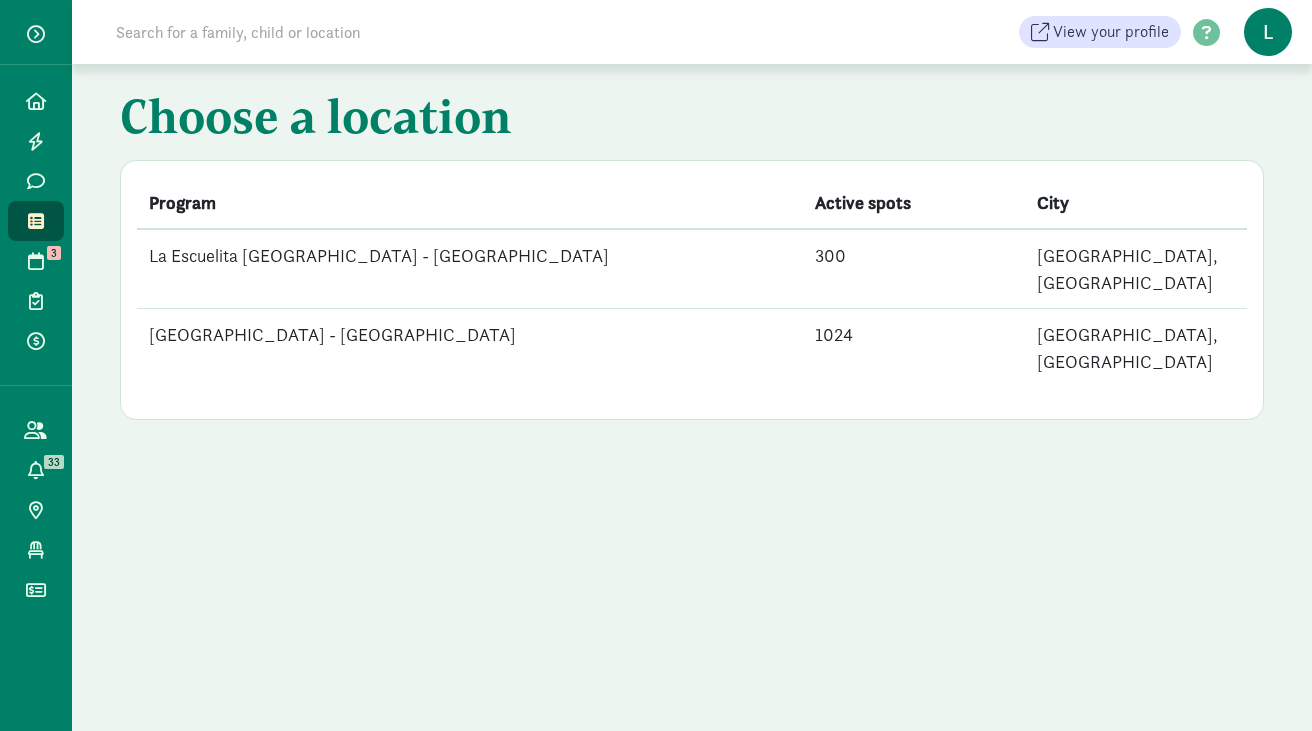 click on "La Escuelita [GEOGRAPHIC_DATA] - [GEOGRAPHIC_DATA]" at bounding box center [470, 269] 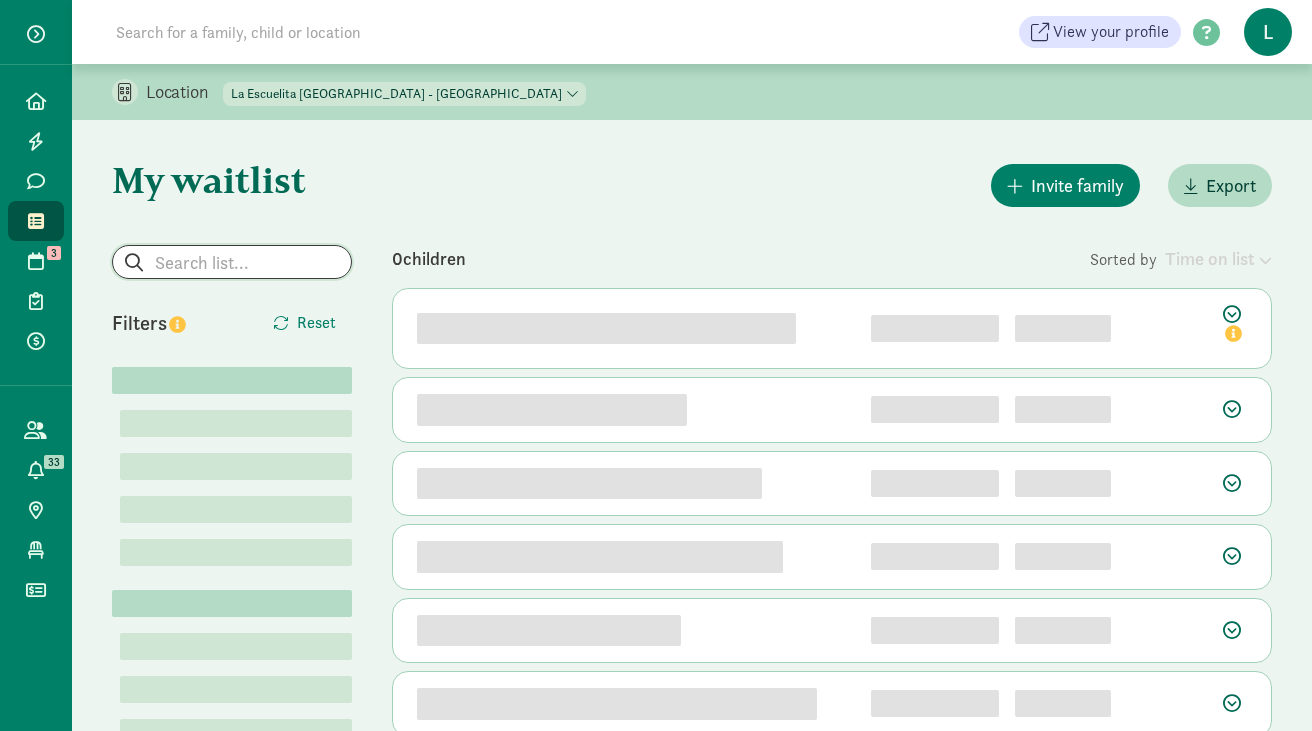 click 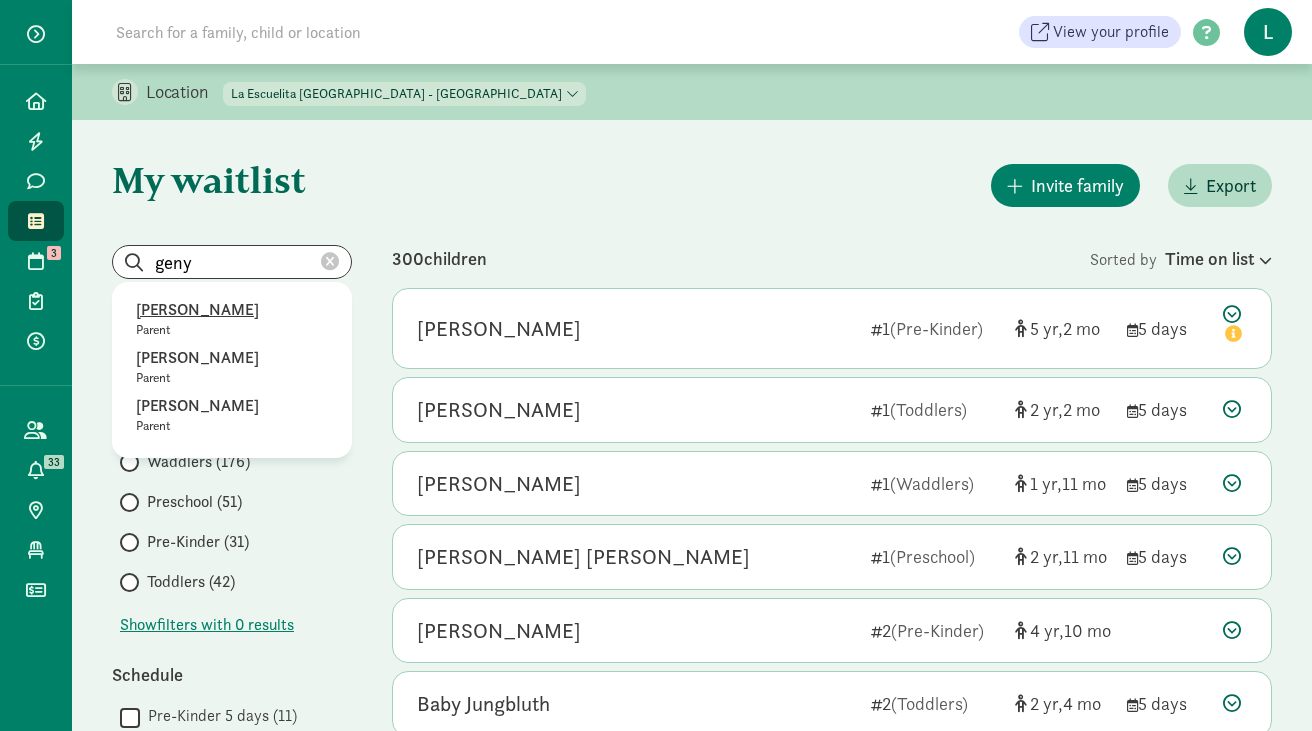 click on "[PERSON_NAME]" at bounding box center [232, 310] 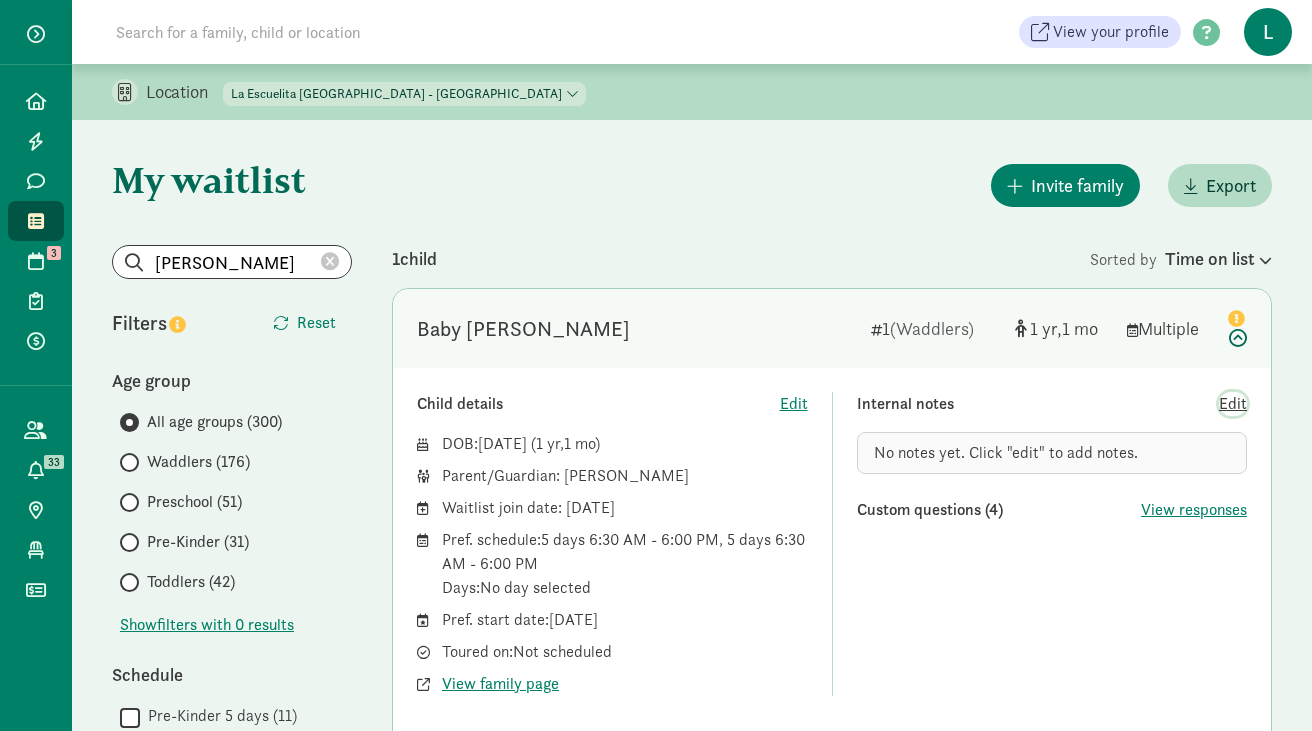 click on "Edit" at bounding box center [1233, 404] 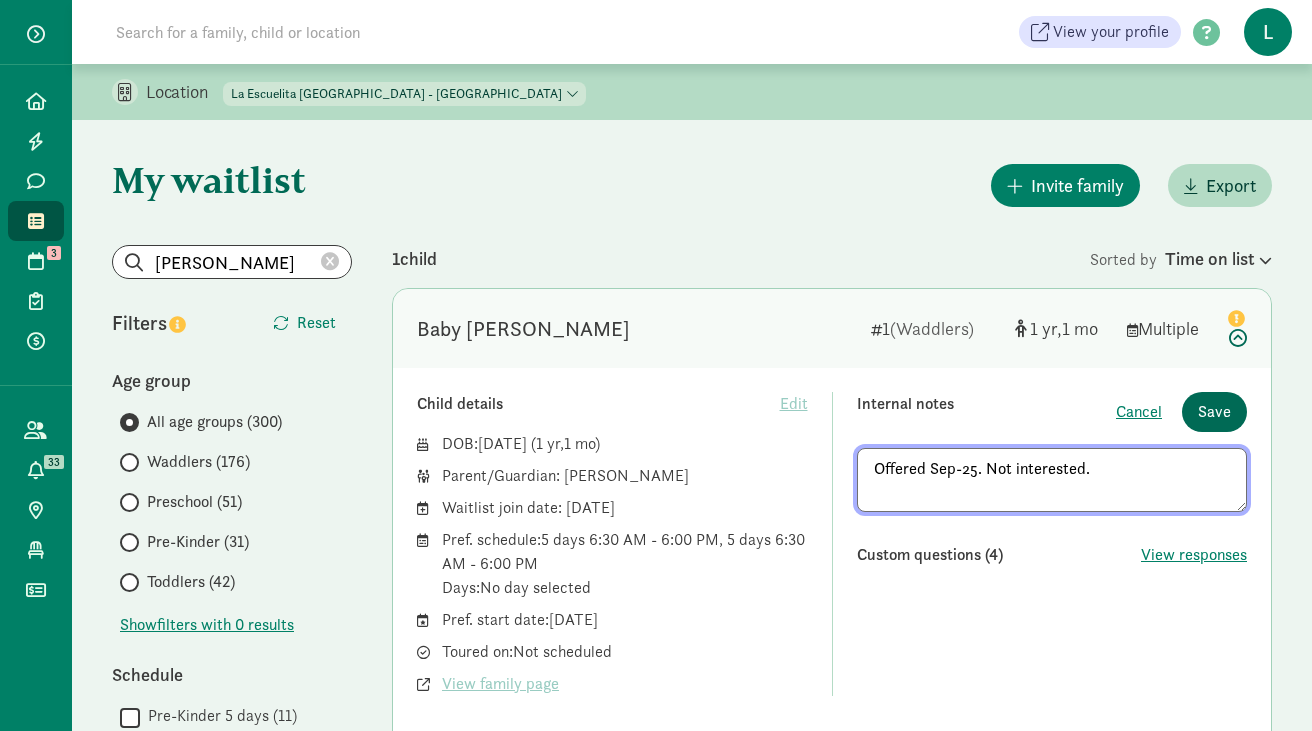 type on "Offered Sep-25. Not interested." 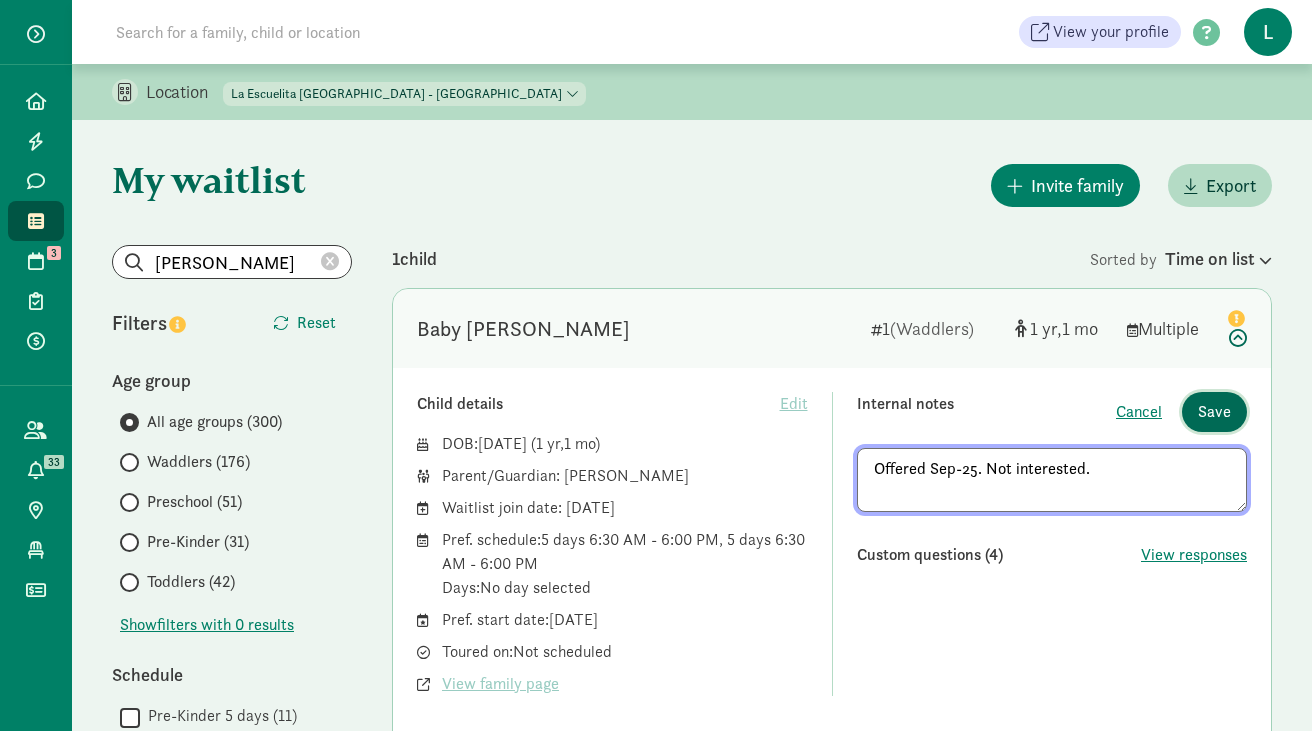 click on "Save" at bounding box center [1214, 412] 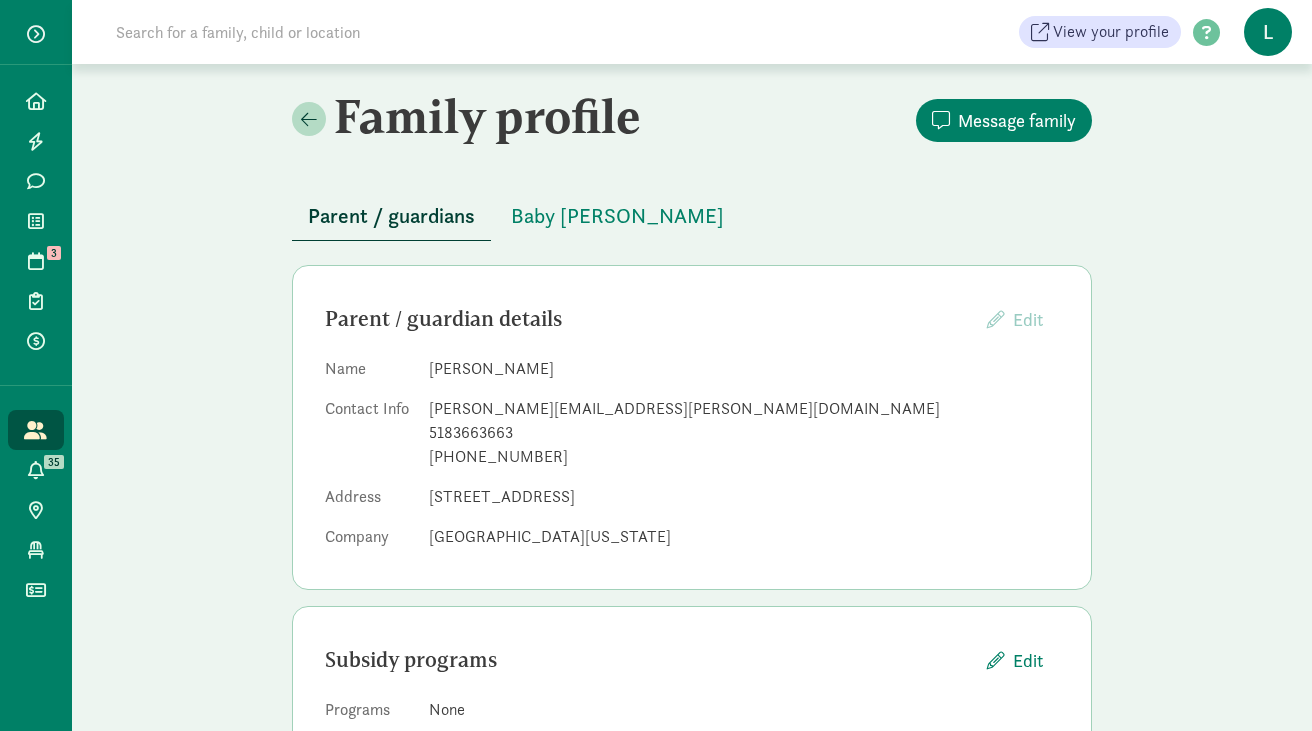 scroll, scrollTop: 0, scrollLeft: 0, axis: both 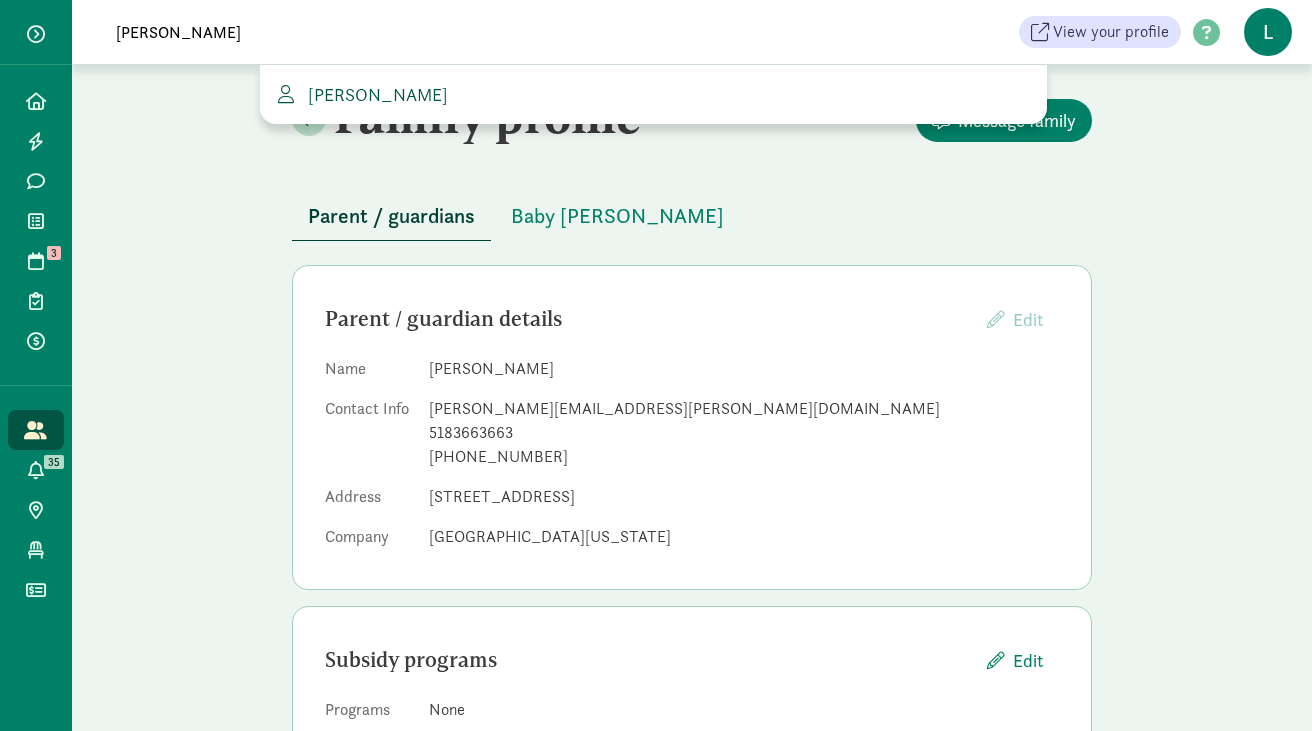 type on "[PERSON_NAME]" 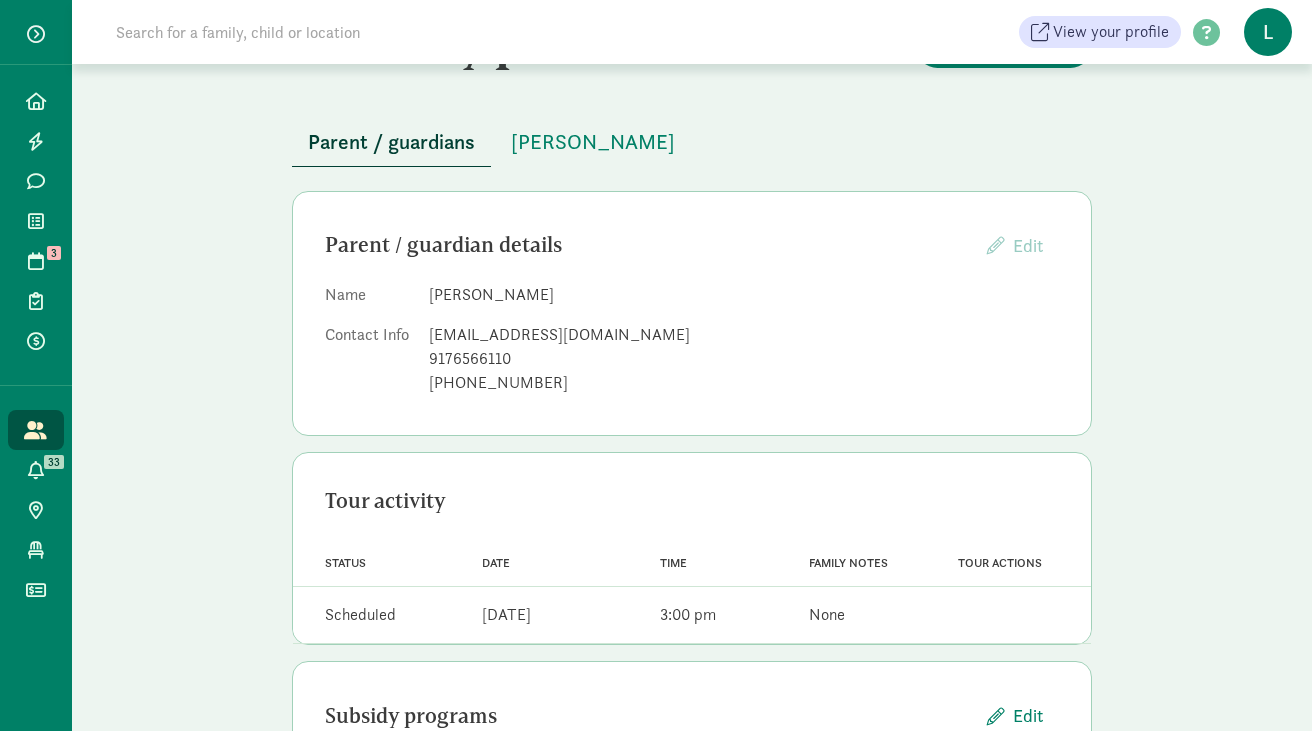 scroll, scrollTop: 0, scrollLeft: 0, axis: both 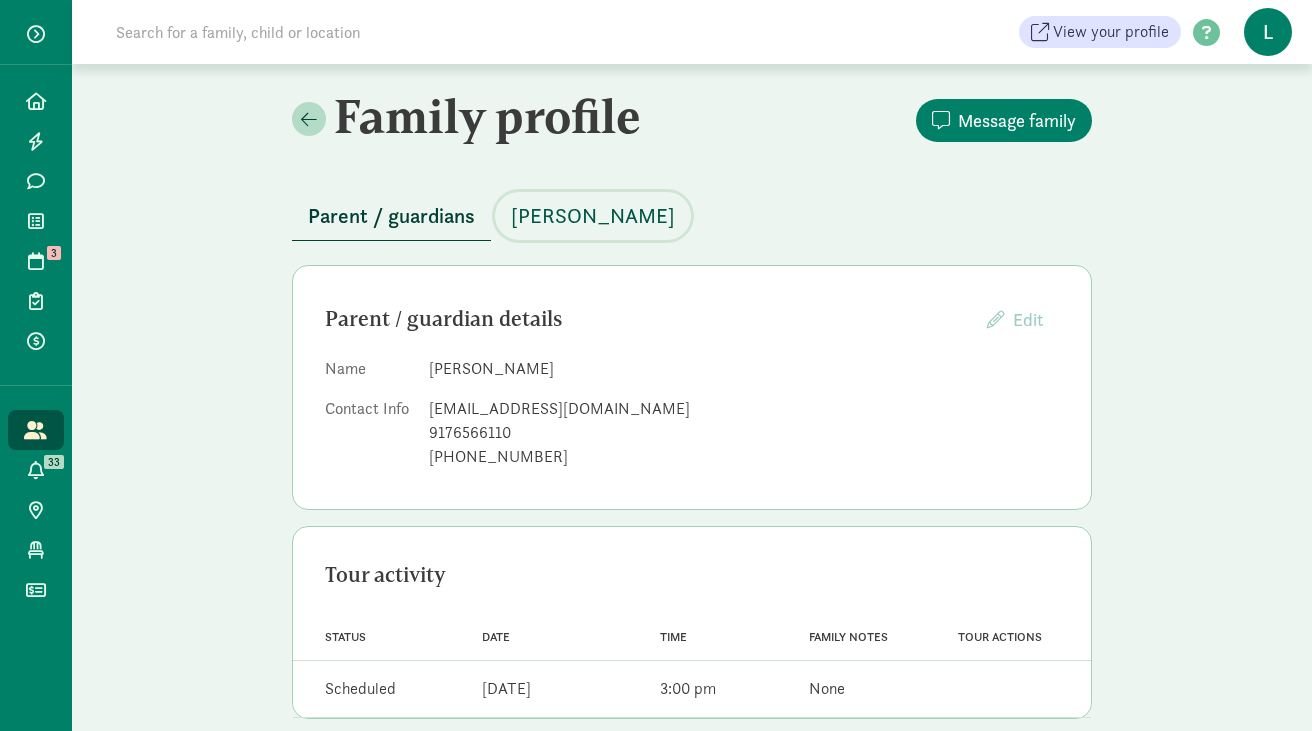 click on "[PERSON_NAME]" at bounding box center (593, 216) 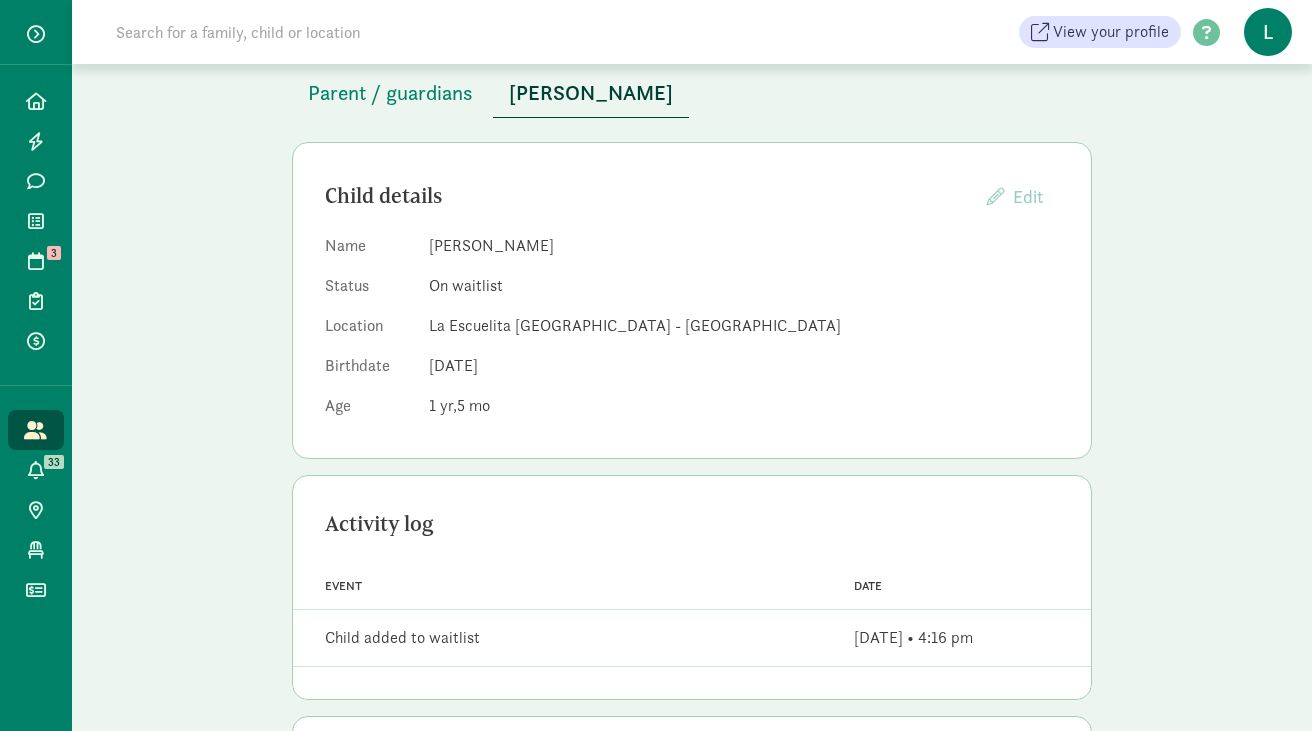scroll, scrollTop: 124, scrollLeft: 0, axis: vertical 